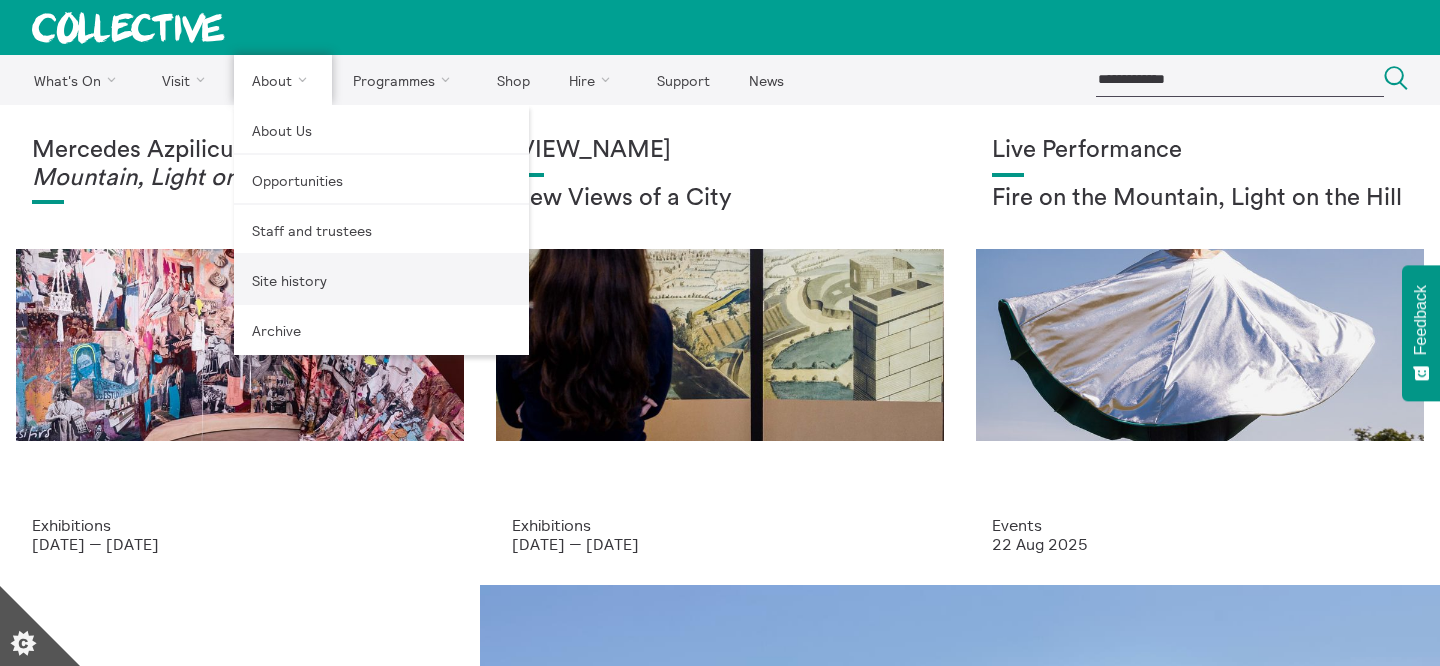 scroll, scrollTop: 0, scrollLeft: 0, axis: both 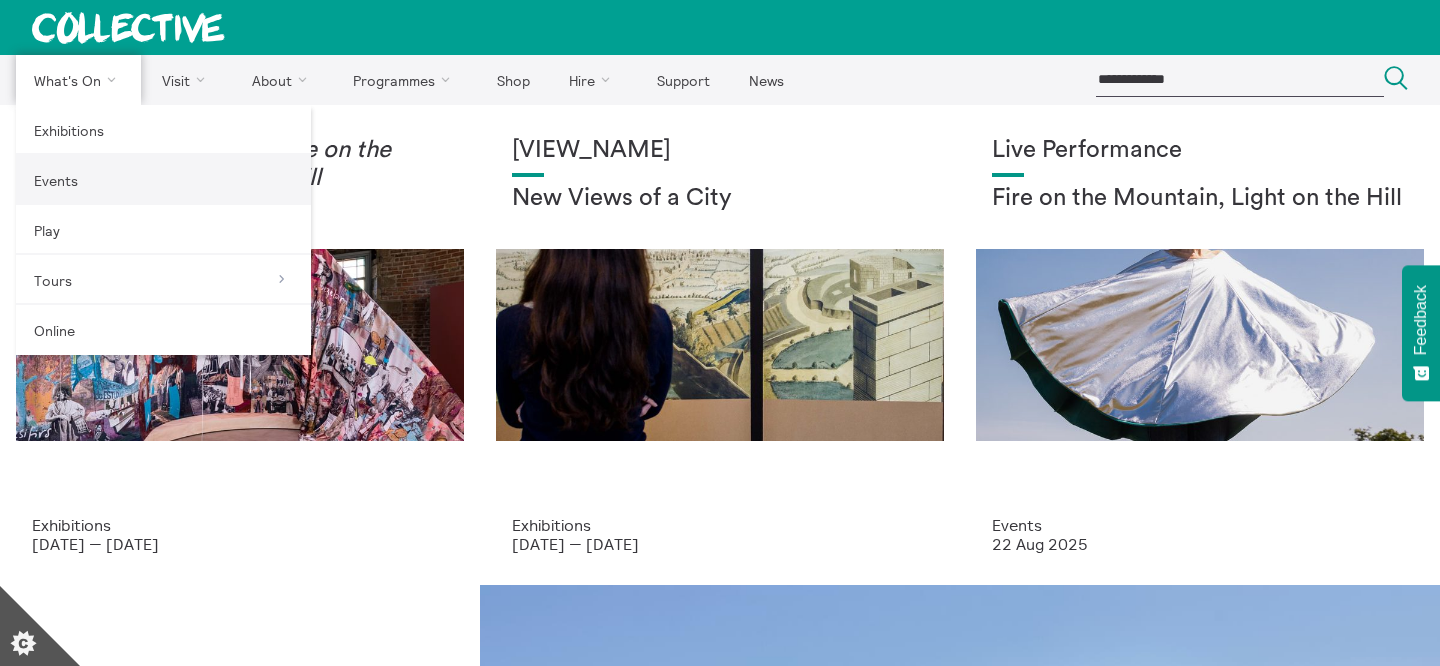 click on "Events" at bounding box center [163, 180] 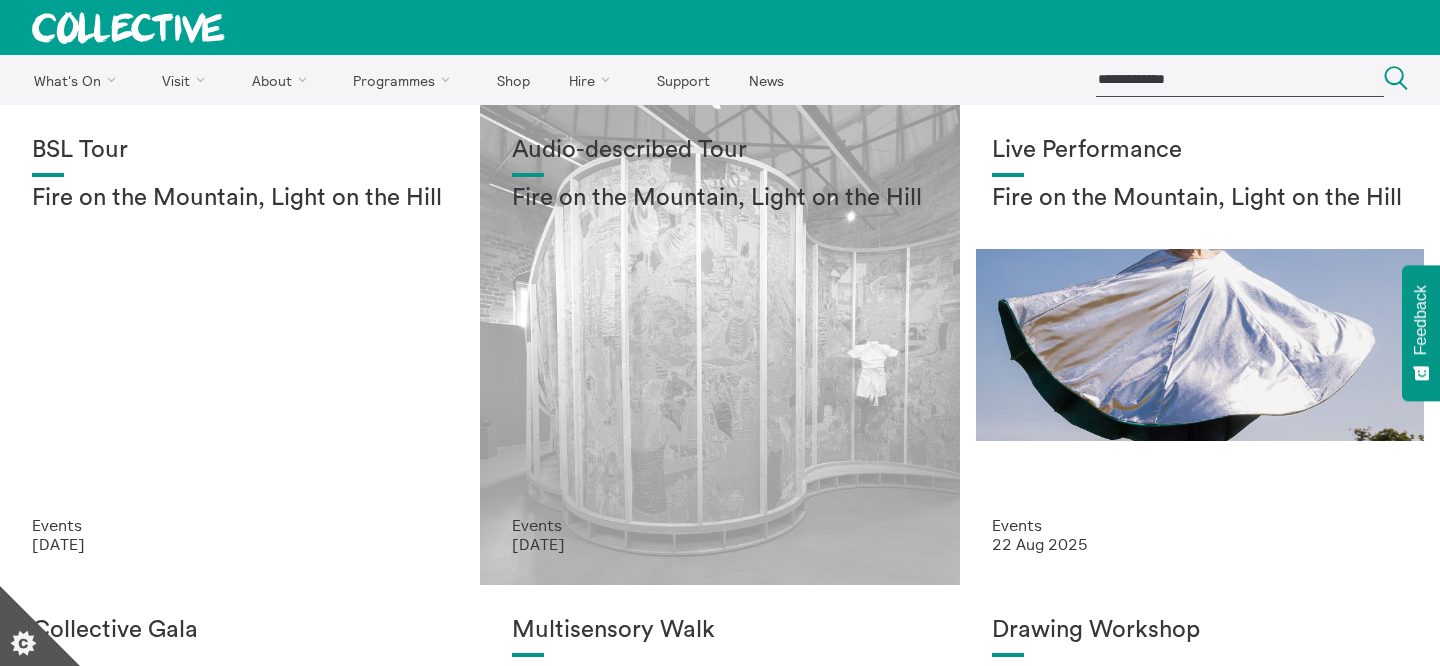 scroll, scrollTop: 0, scrollLeft: 0, axis: both 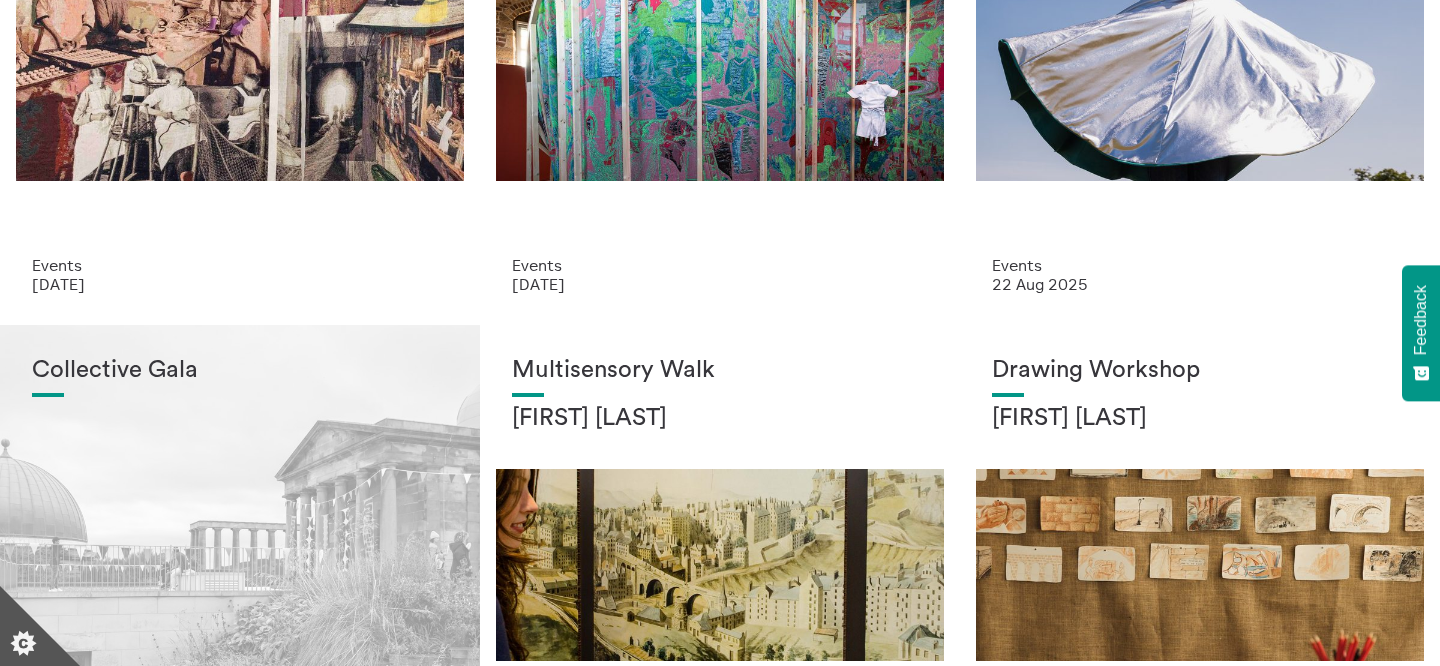 click on "Collective Gala" at bounding box center [240, 546] 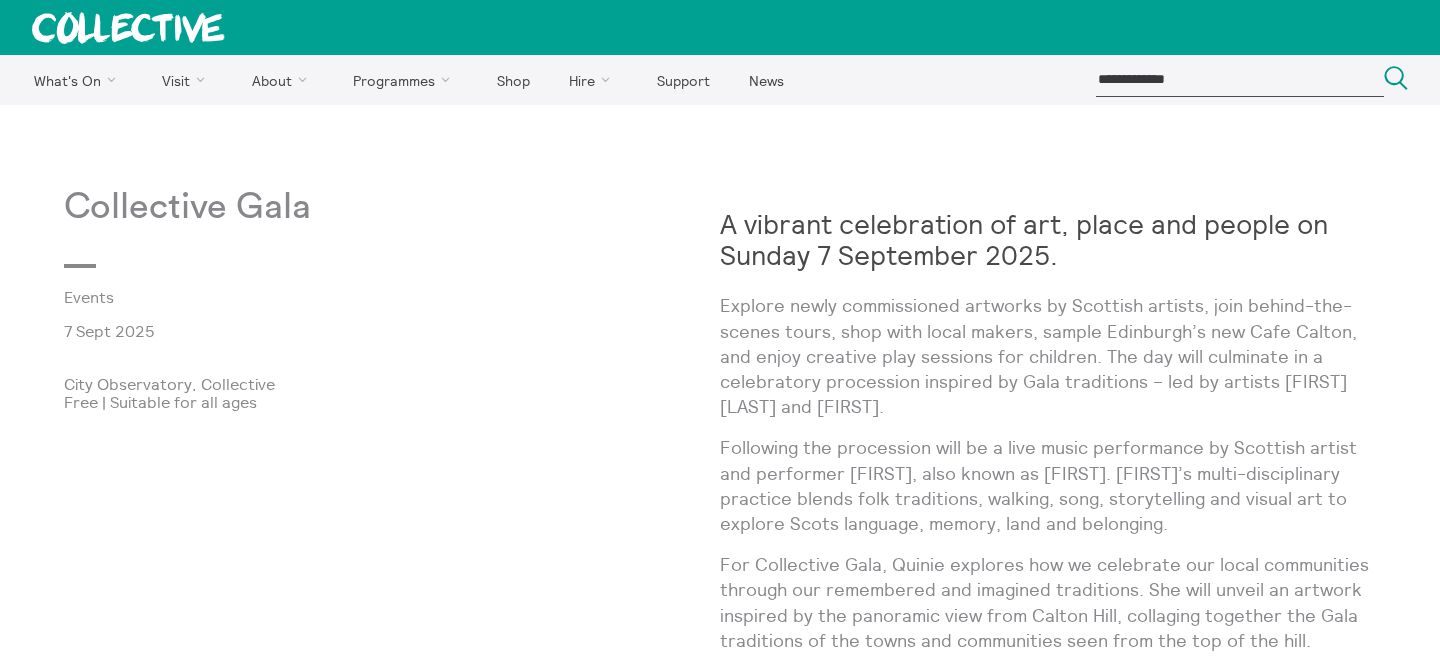 scroll, scrollTop: 0, scrollLeft: 0, axis: both 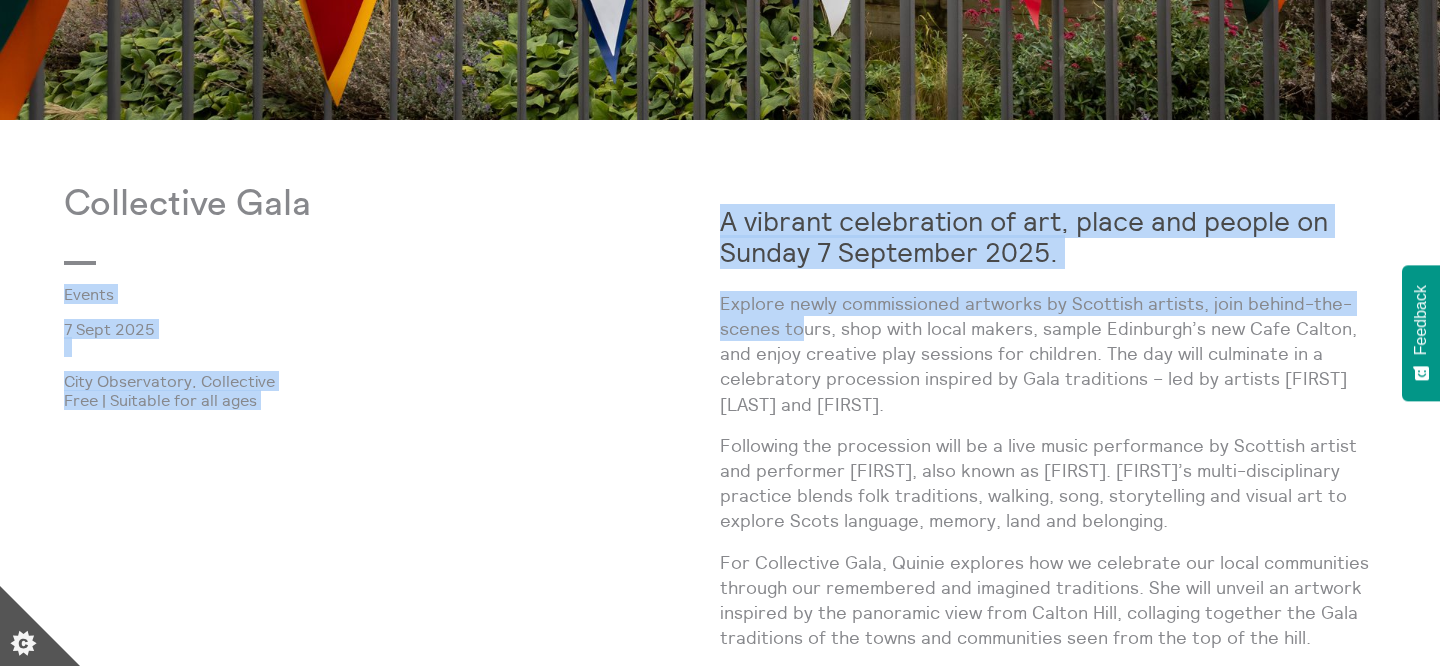 drag, startPoint x: 717, startPoint y: 207, endPoint x: 803, endPoint y: 341, distance: 159.22311 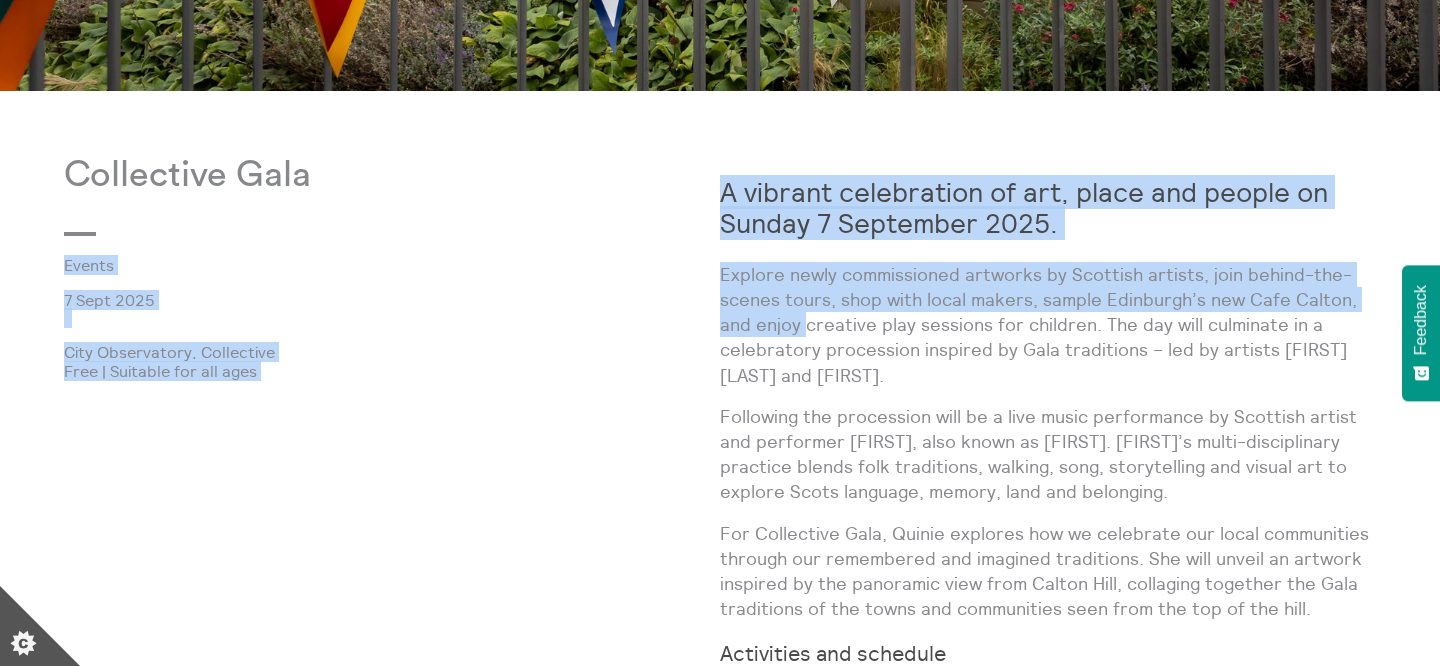 scroll, scrollTop: 991, scrollLeft: 0, axis: vertical 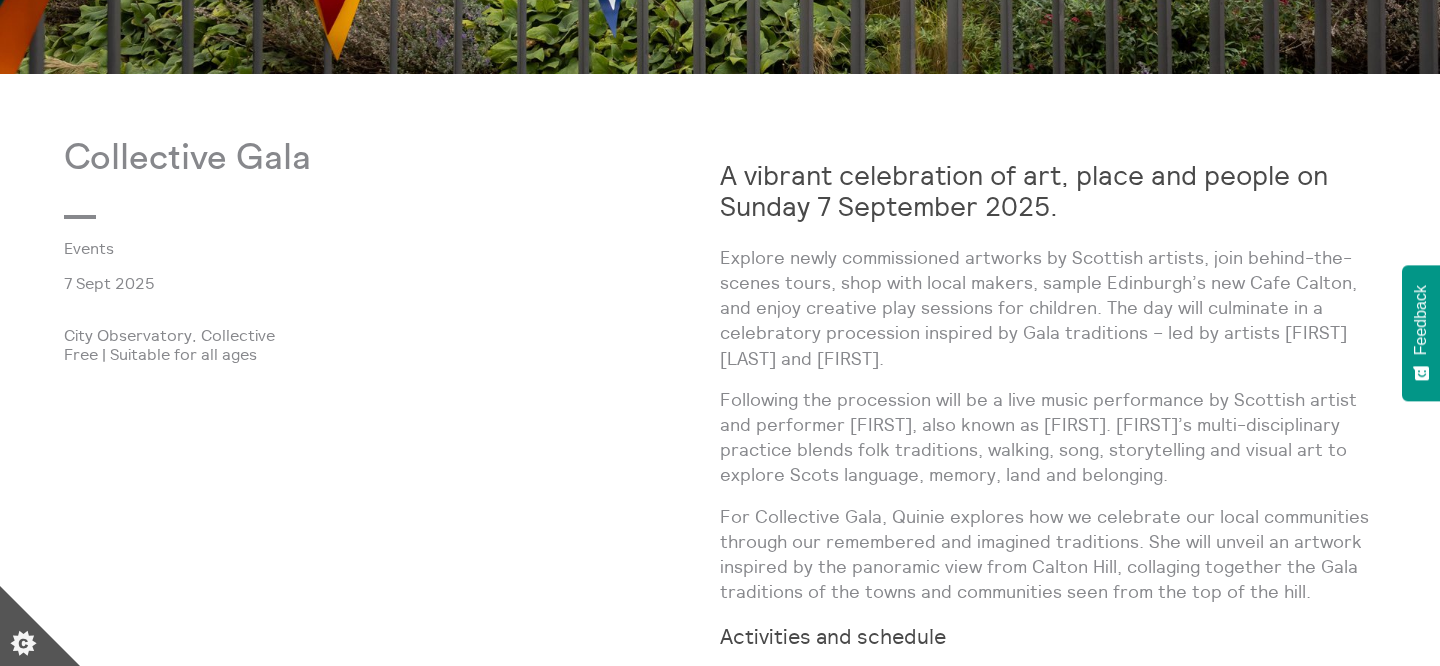 click on "Explore newly commissioned artworks by Scottish artists, join behind-the-scenes tours, shop with local makers, sample Edinburgh’s new Cafe Calton, and enjoy creative play sessions for children. The day will culminate in a celebratory procession inspired by Gala traditions – led by artists Seamus Killick and Quinie." at bounding box center (1048, 308) 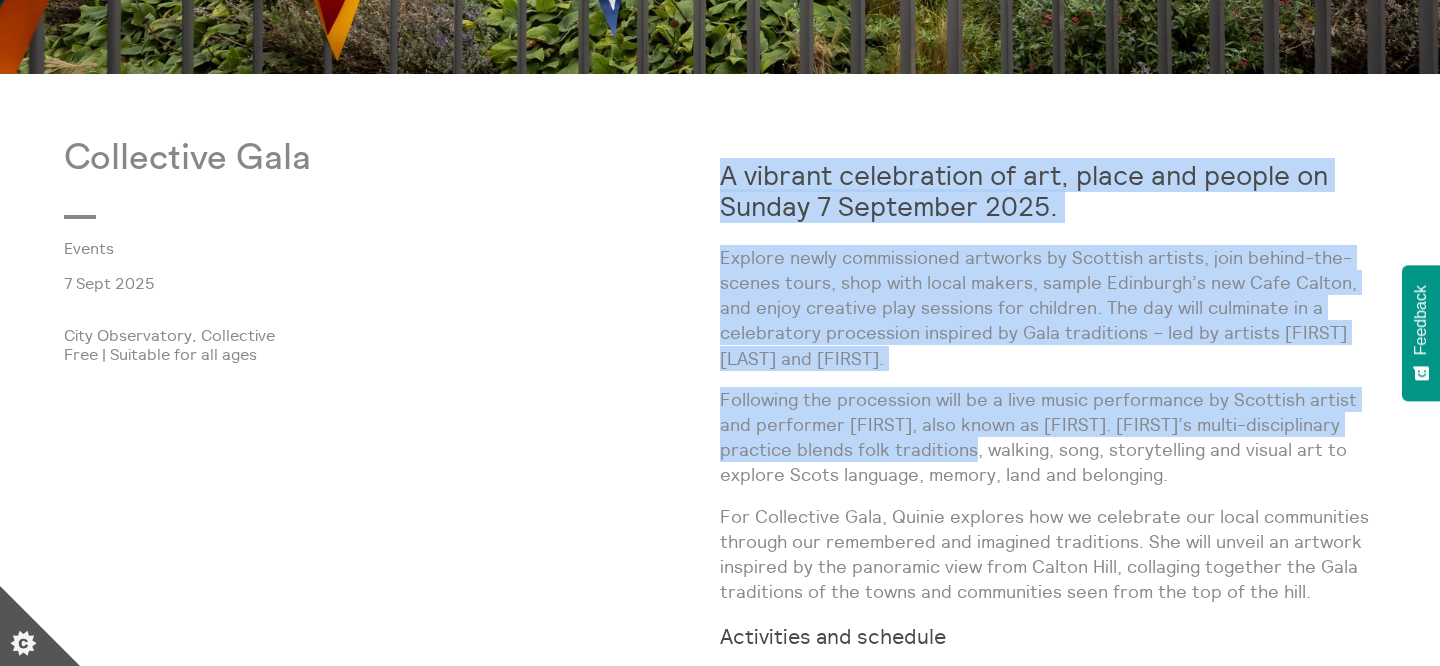 drag, startPoint x: 724, startPoint y: 180, endPoint x: 935, endPoint y: 447, distance: 340.3087 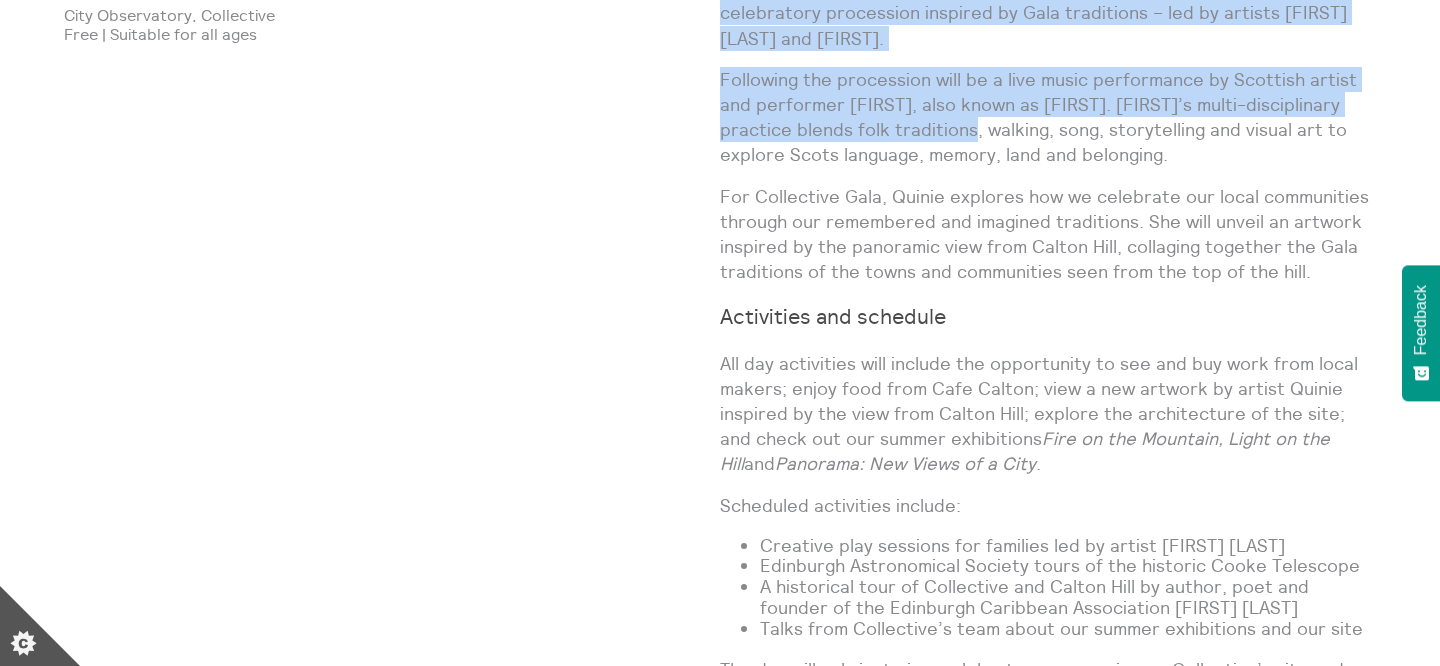 scroll, scrollTop: 1287, scrollLeft: 0, axis: vertical 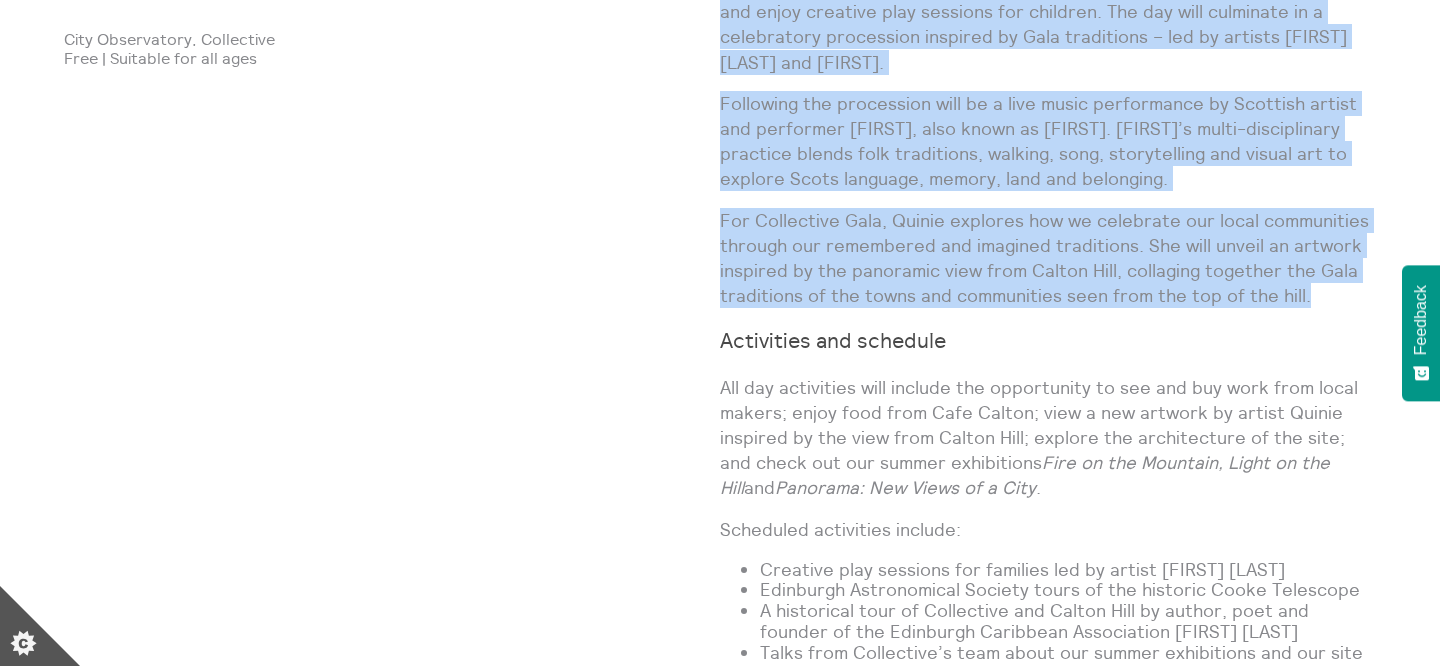 click on "For Collective Gala, Quinie explores how we celebrate our local communities through our remembered and imagined traditions. She will unveil an artwork inspired by the panoramic view from Calton Hill, collaging together the Gala traditions of the towns and communities seen from the top of the hill." at bounding box center [1048, 258] 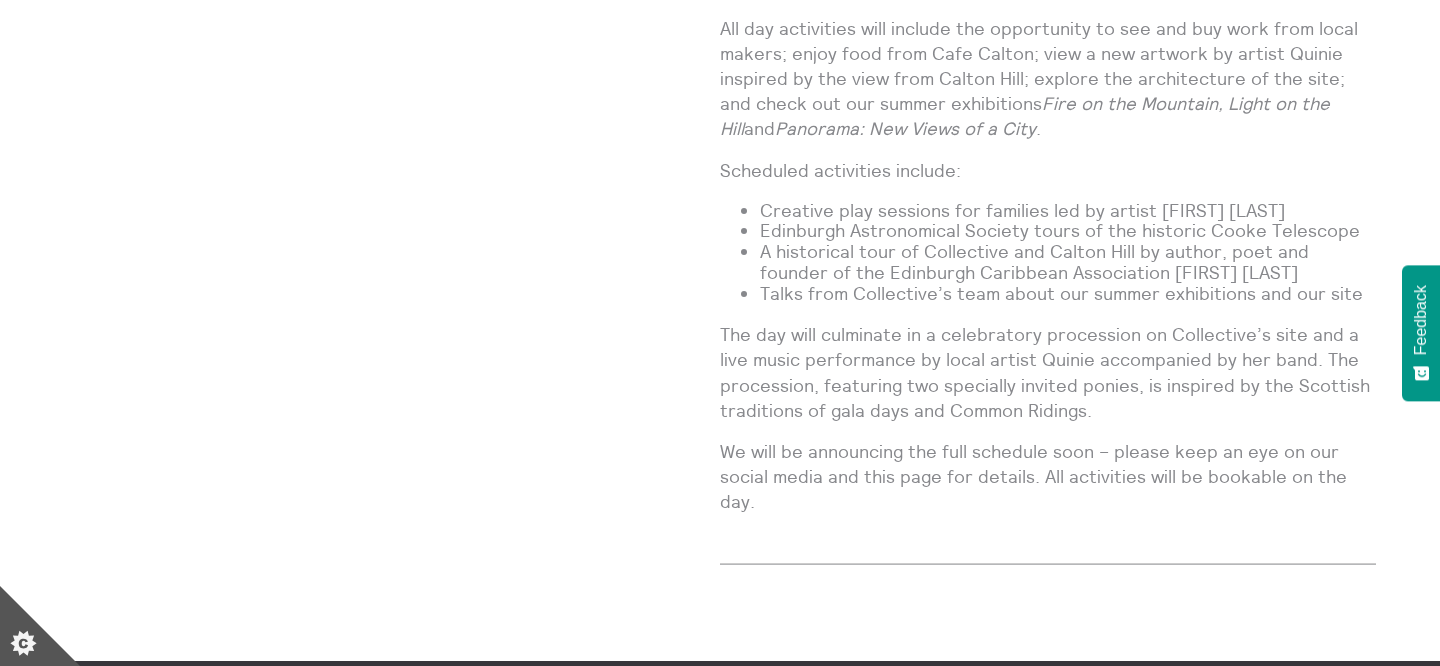 scroll, scrollTop: 1647, scrollLeft: 0, axis: vertical 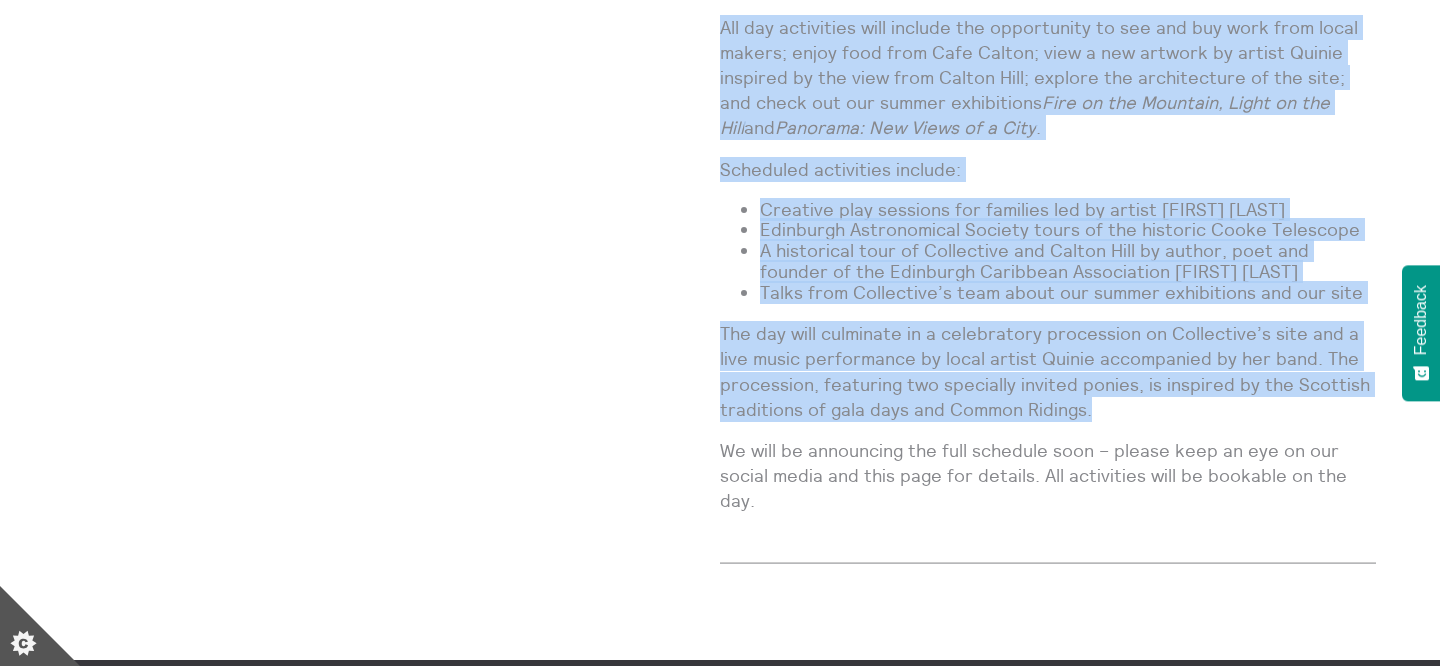 click on "The day will culminate in a celebratory procession on Collective’s site and a live music performance by local artist Quinie accompanied by her band. The procession, featuring two specially invited ponies, is inspired by the Scottish traditions of gala days and Common Ridings." at bounding box center (1048, 371) 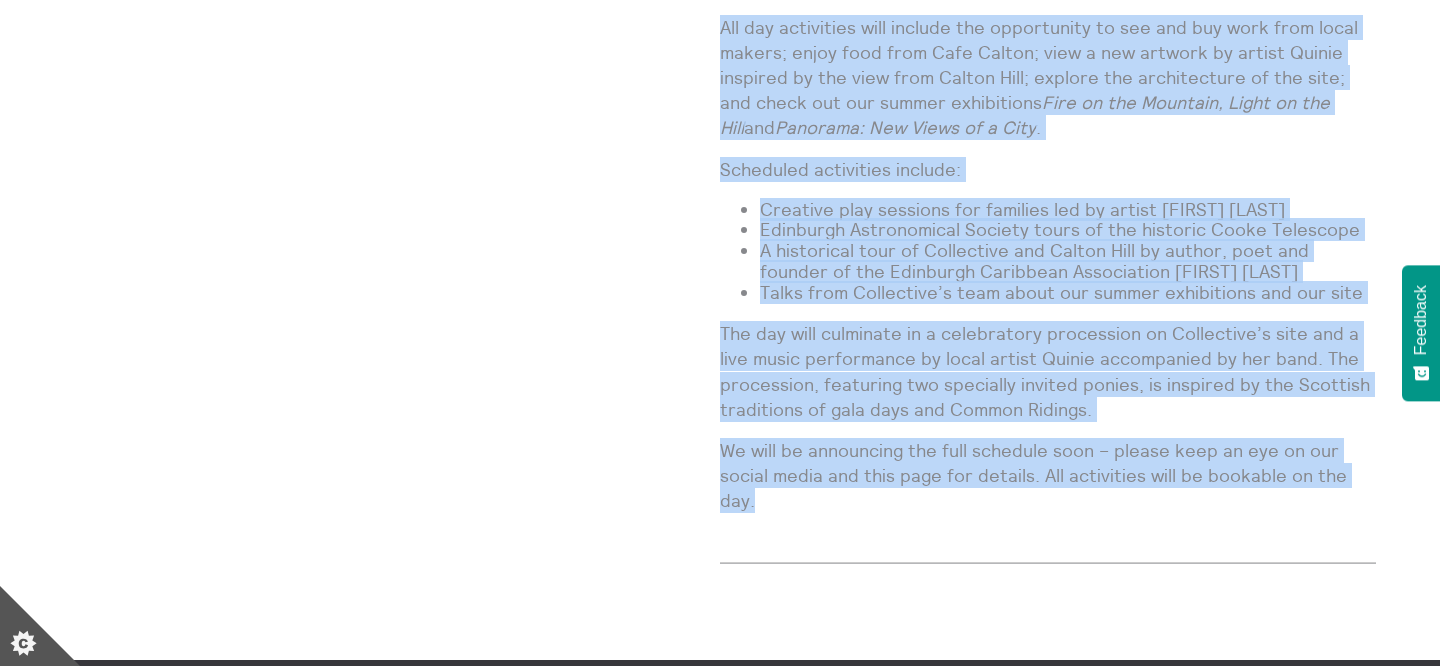 click on "**********" at bounding box center [720, -304] 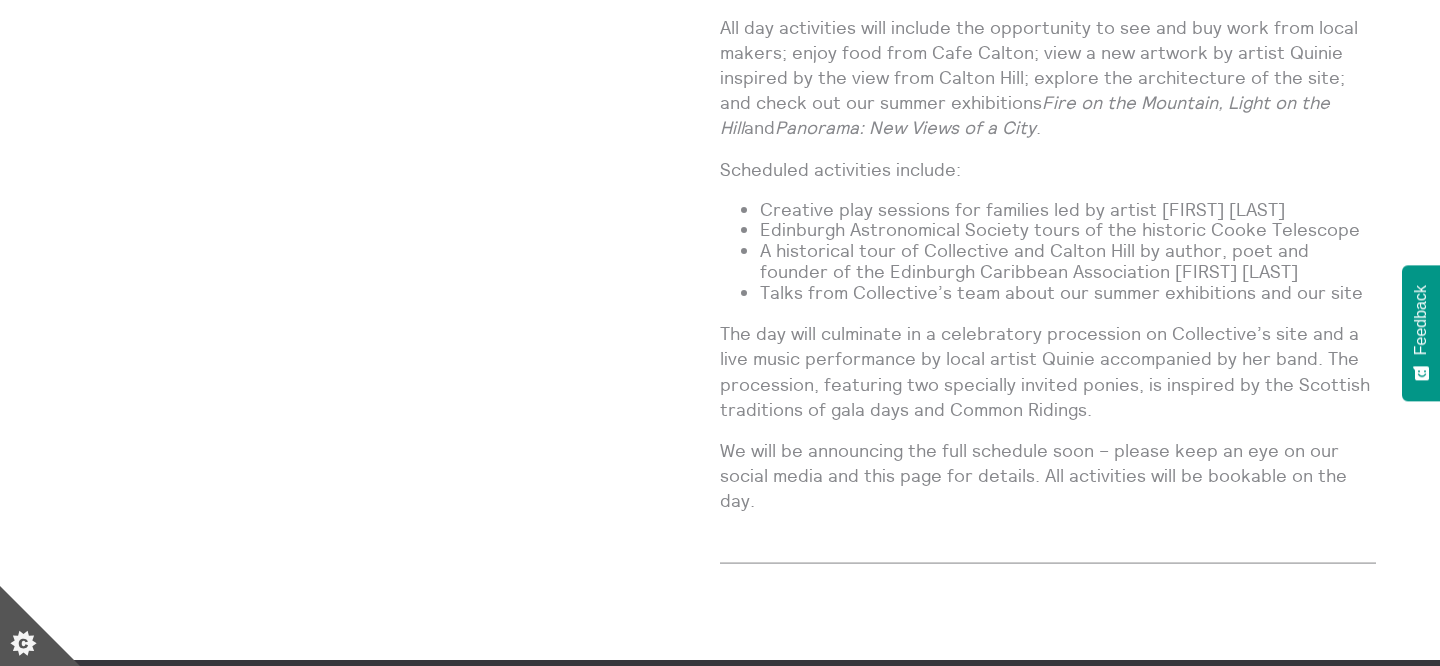 click on "A historical tour of Collective and Calton Hill by author, poet and founder of the Edinburgh Caribbean Association [NAME]" at bounding box center (1068, 261) 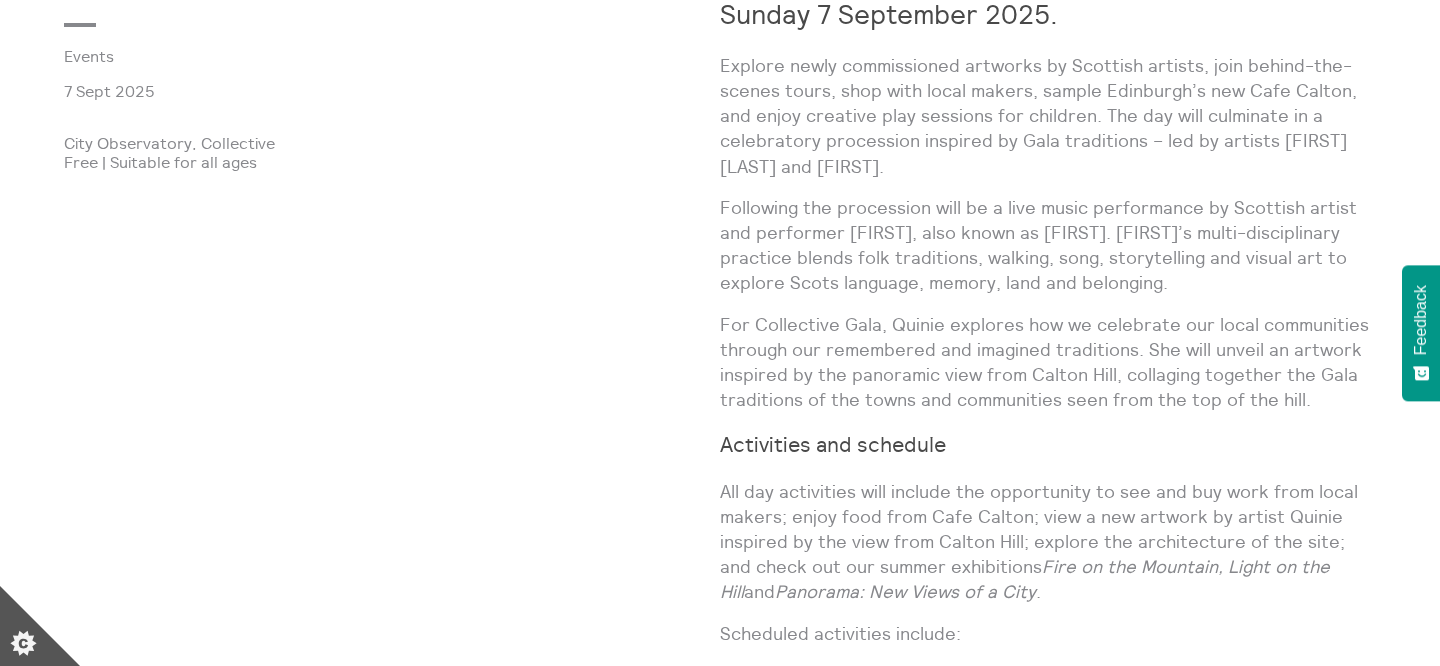 scroll, scrollTop: 1180, scrollLeft: 0, axis: vertical 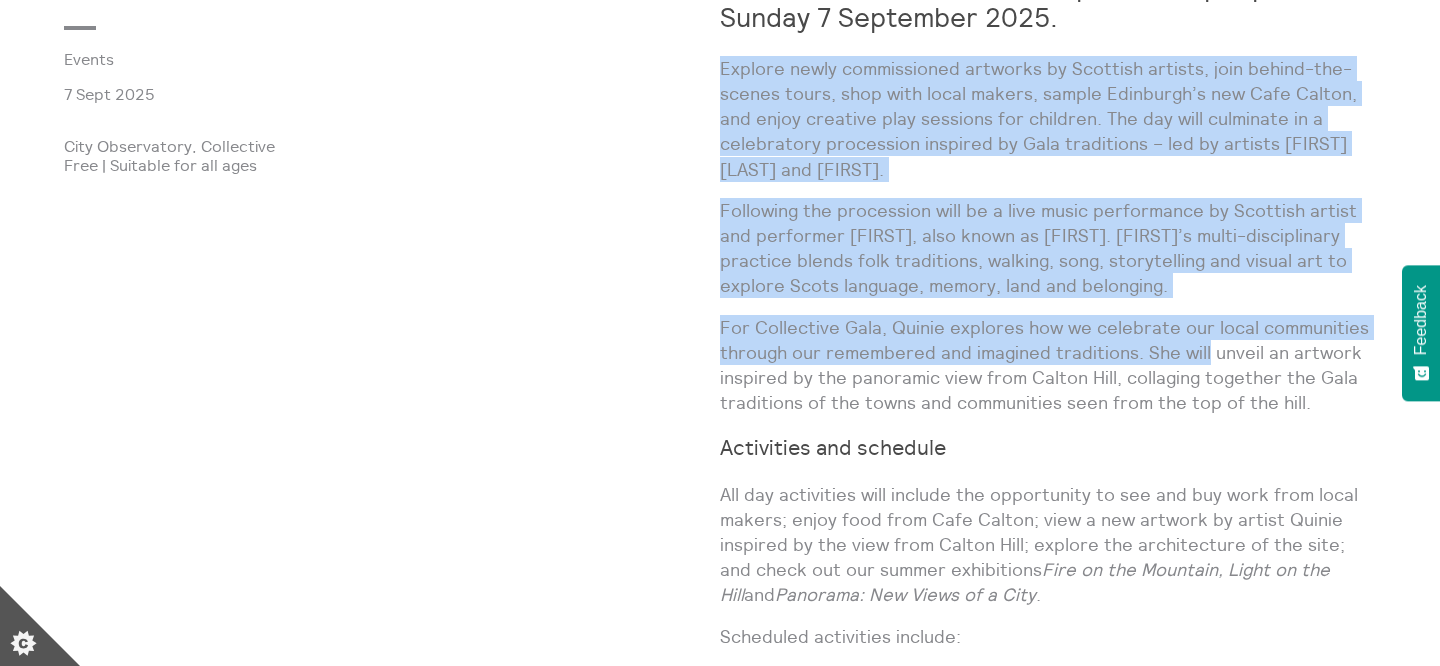 drag, startPoint x: 721, startPoint y: 64, endPoint x: 1208, endPoint y: 363, distance: 571.463 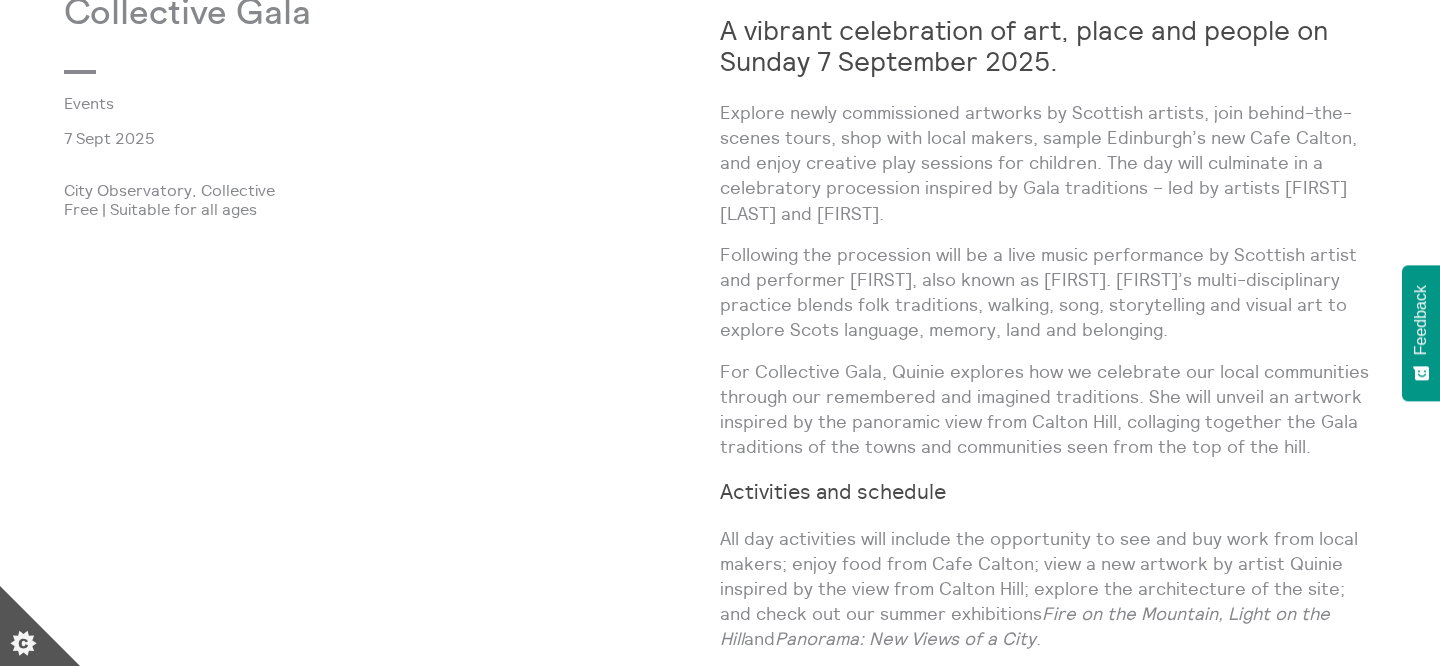 click on "Events" at bounding box center [392, 103] 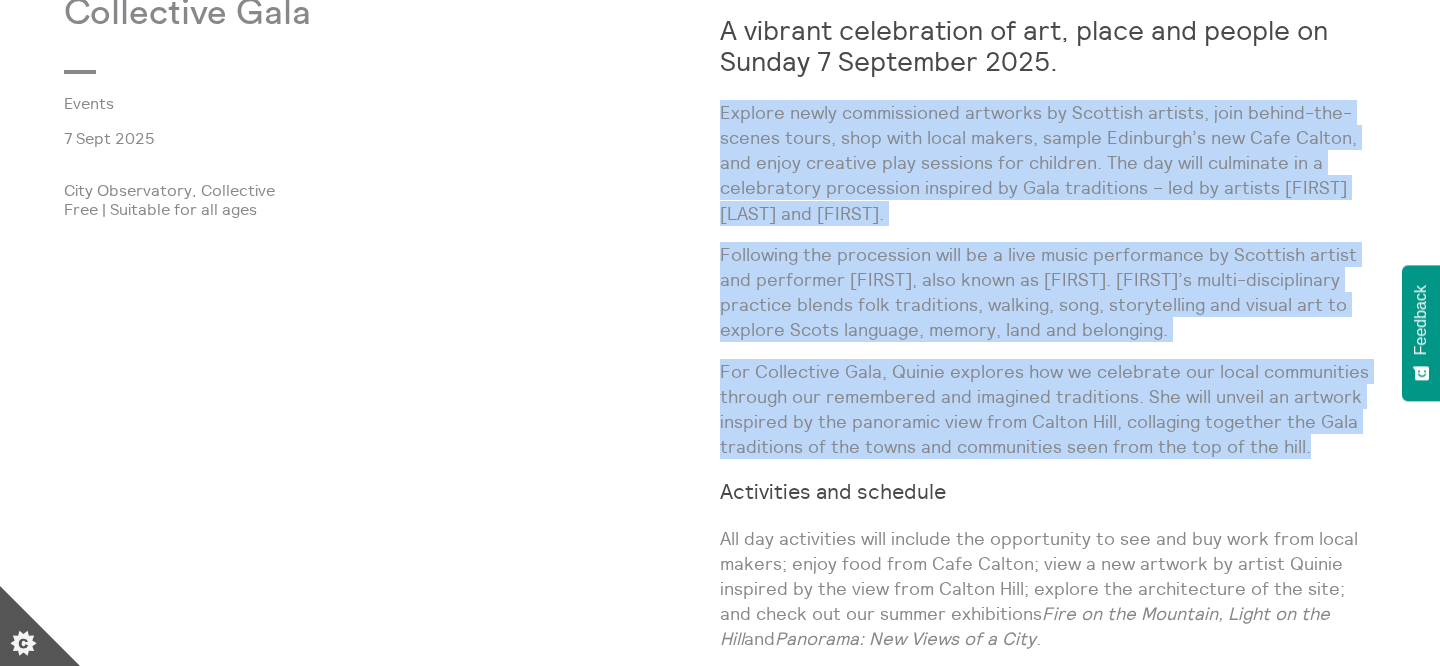 drag, startPoint x: 721, startPoint y: 109, endPoint x: 1315, endPoint y: 452, distance: 685.91907 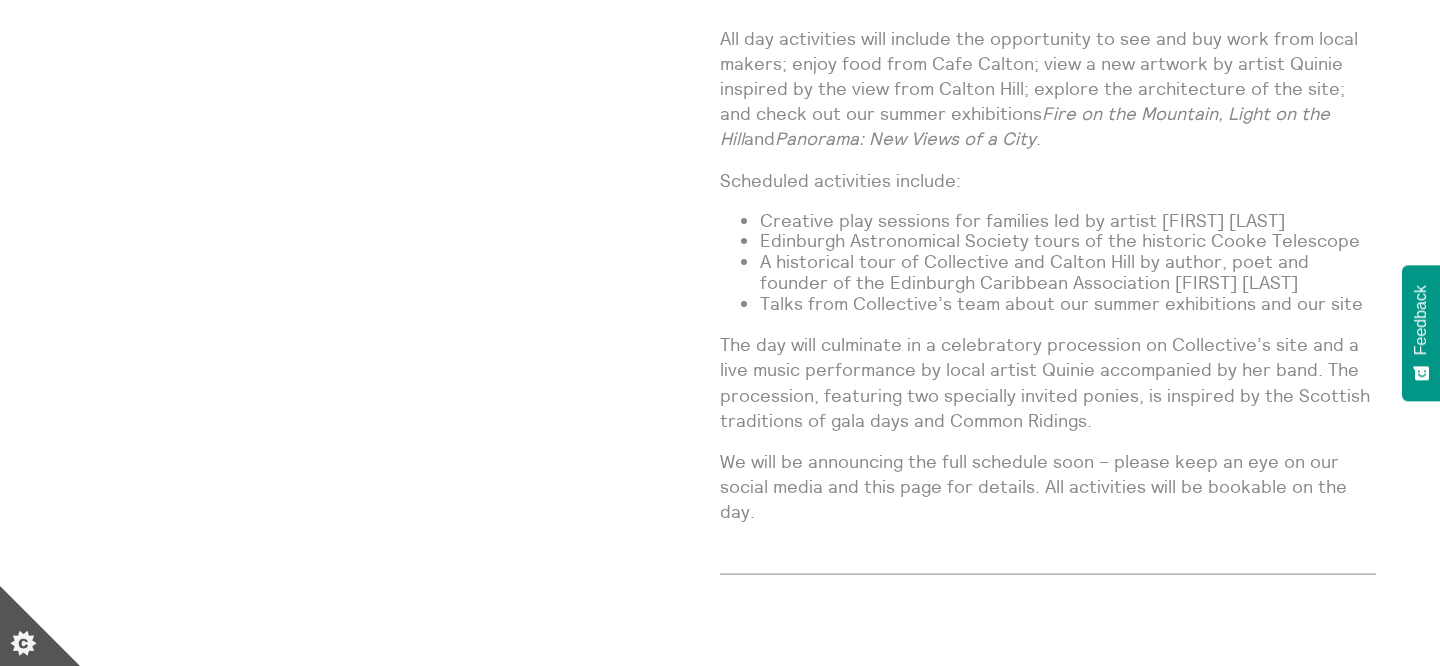 scroll, scrollTop: 1700, scrollLeft: 0, axis: vertical 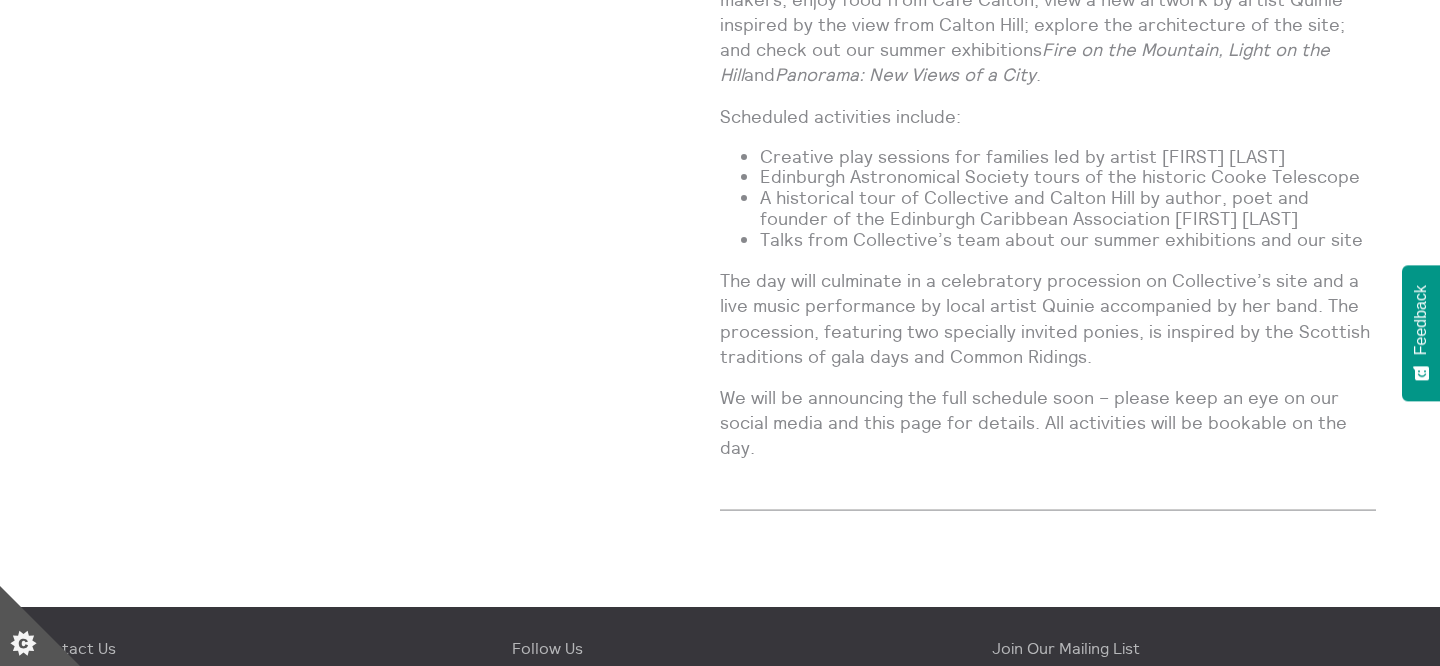 click on "We will be announcing the full schedule soon – please keep an eye on our social media and this page for details. All activities will be bookable on the day." at bounding box center [1048, 423] 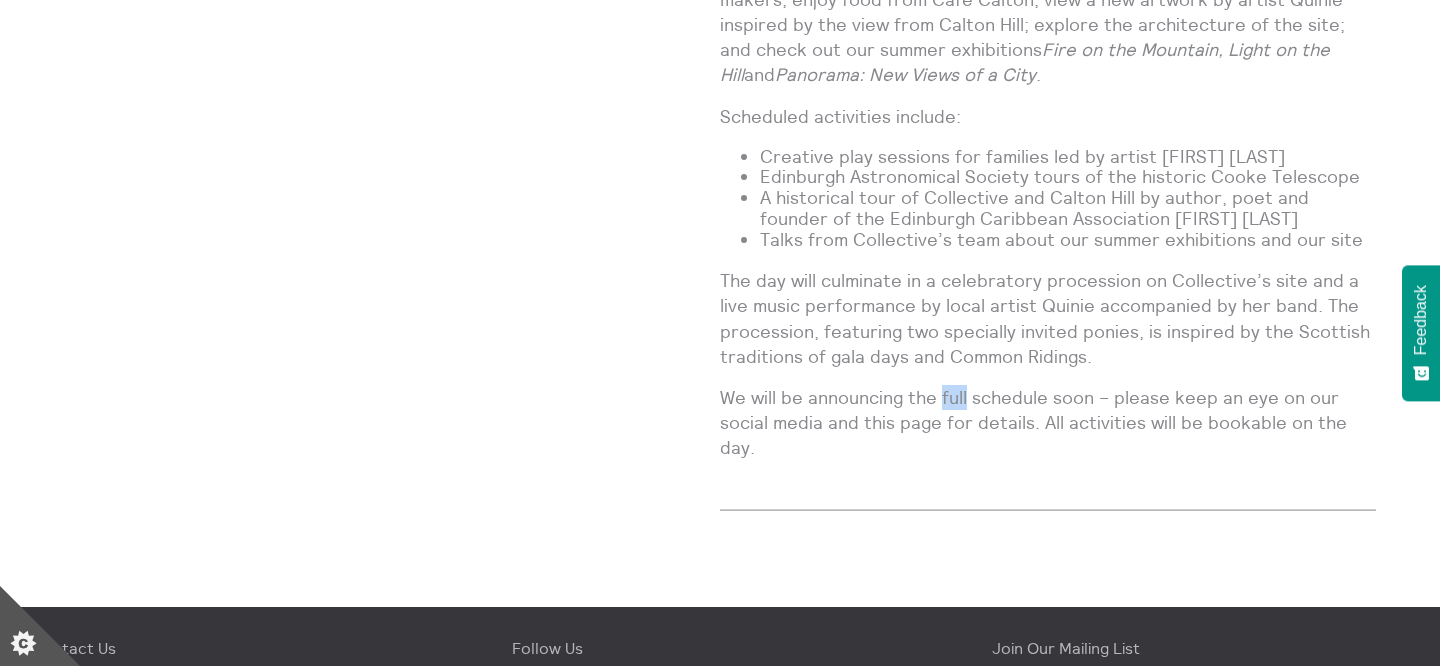 click on "We will be announcing the full schedule soon – please keep an eye on our social media and this page for details. All activities will be bookable on the day." at bounding box center (1048, 423) 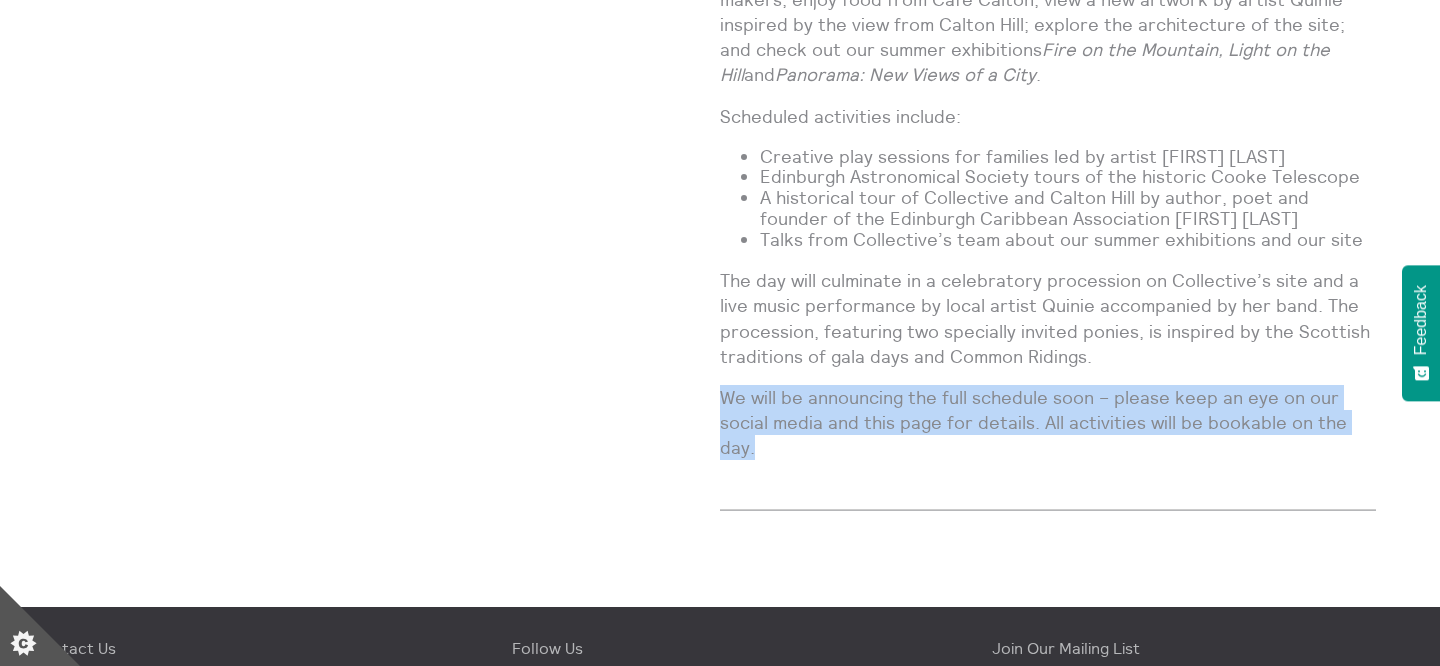 click on "We will be announcing the full schedule soon – please keep an eye on our social media and this page for details. All activities will be bookable on the day." at bounding box center (1048, 423) 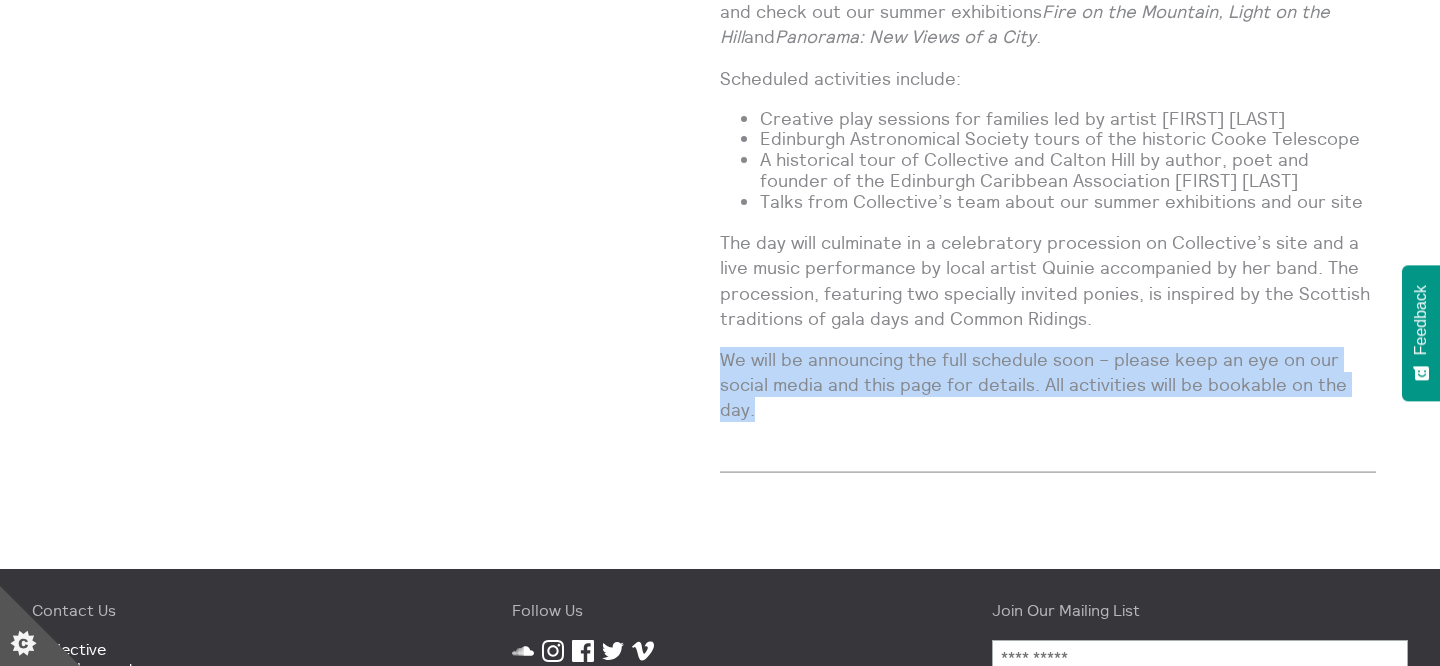 click on "We will be announcing the full schedule soon – please keep an eye on our social media and this page for details. All activities will be bookable on the day." at bounding box center (1048, 385) 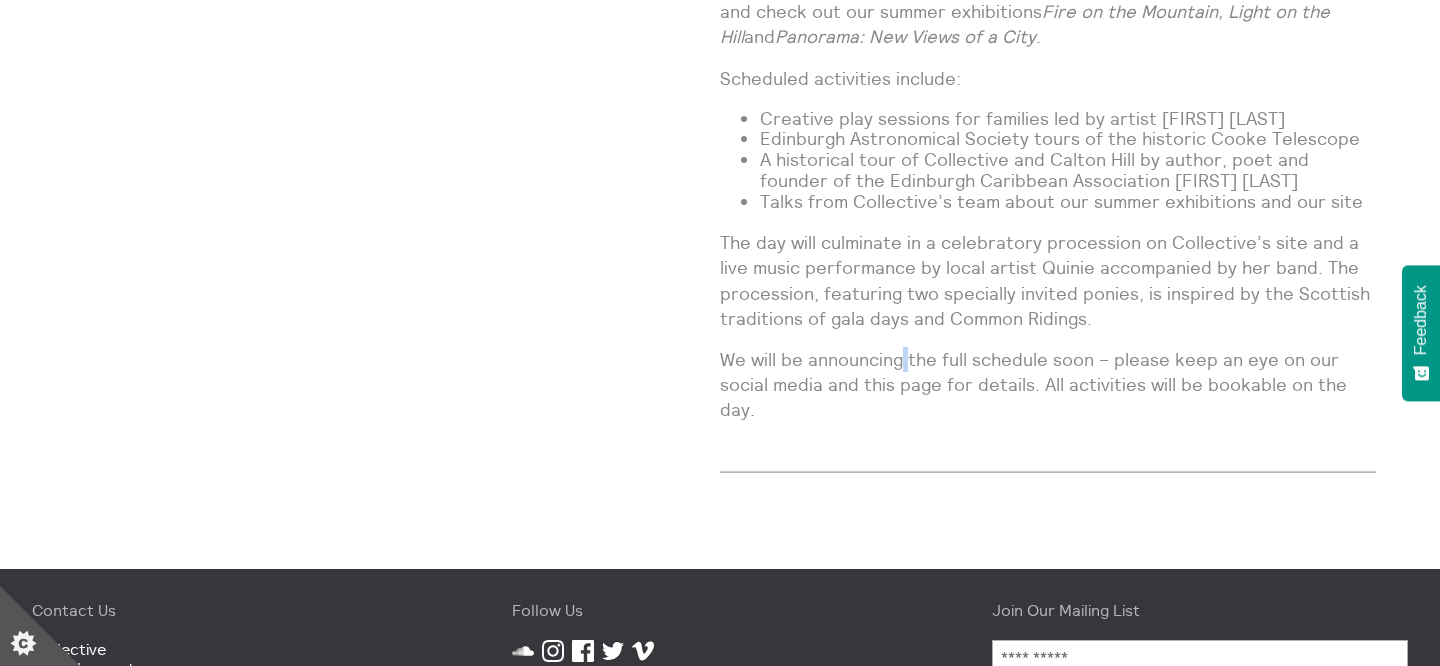 click on "We will be announcing the full schedule soon – please keep an eye on our social media and this page for details. All activities will be bookable on the day." at bounding box center [1048, 385] 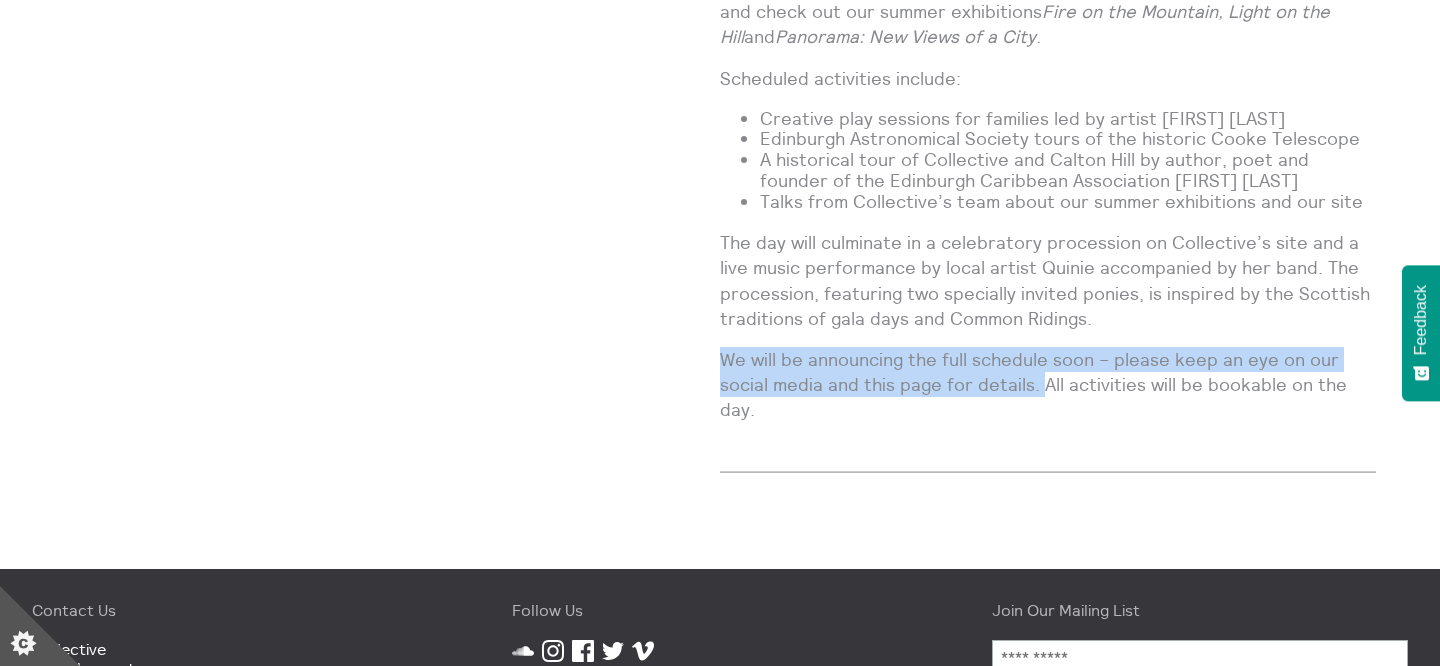 drag, startPoint x: 721, startPoint y: 352, endPoint x: 1042, endPoint y: 386, distance: 322.7956 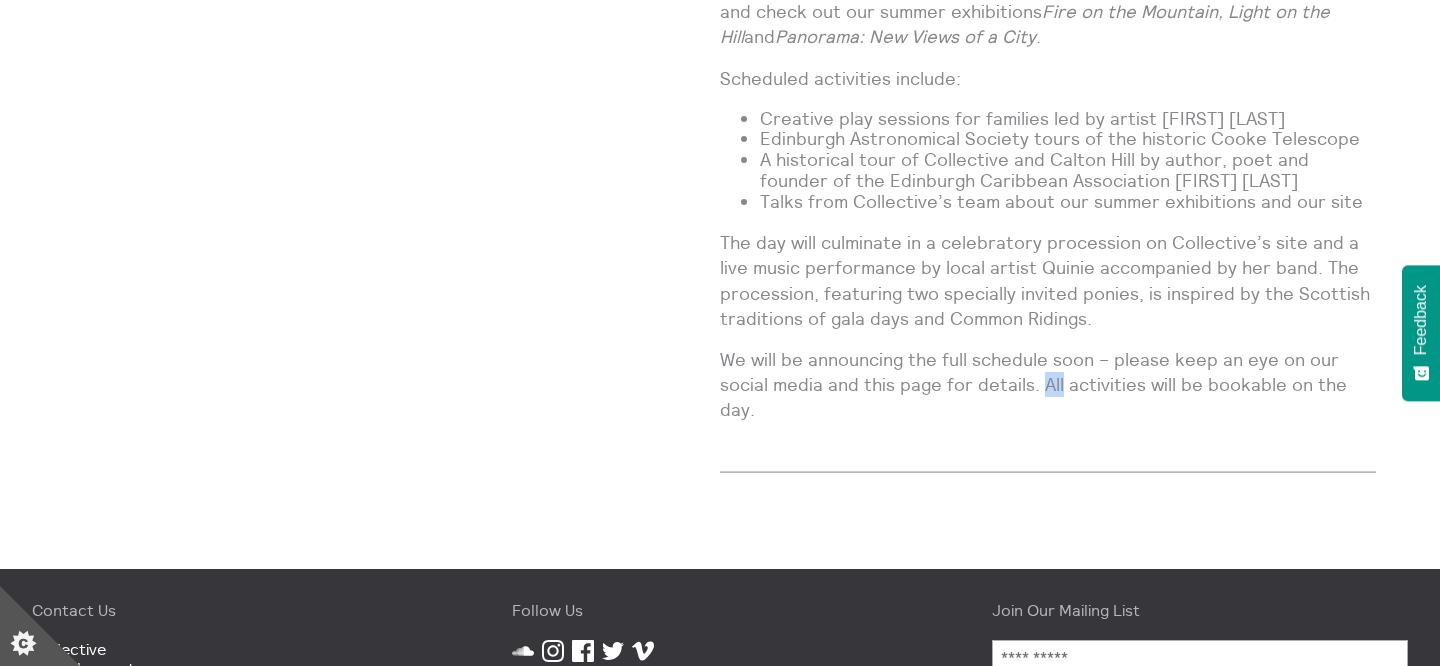 click on "We will be announcing the full schedule soon – please keep an eye on our social media and this page for details. All activities will be bookable on the day." at bounding box center [1048, 385] 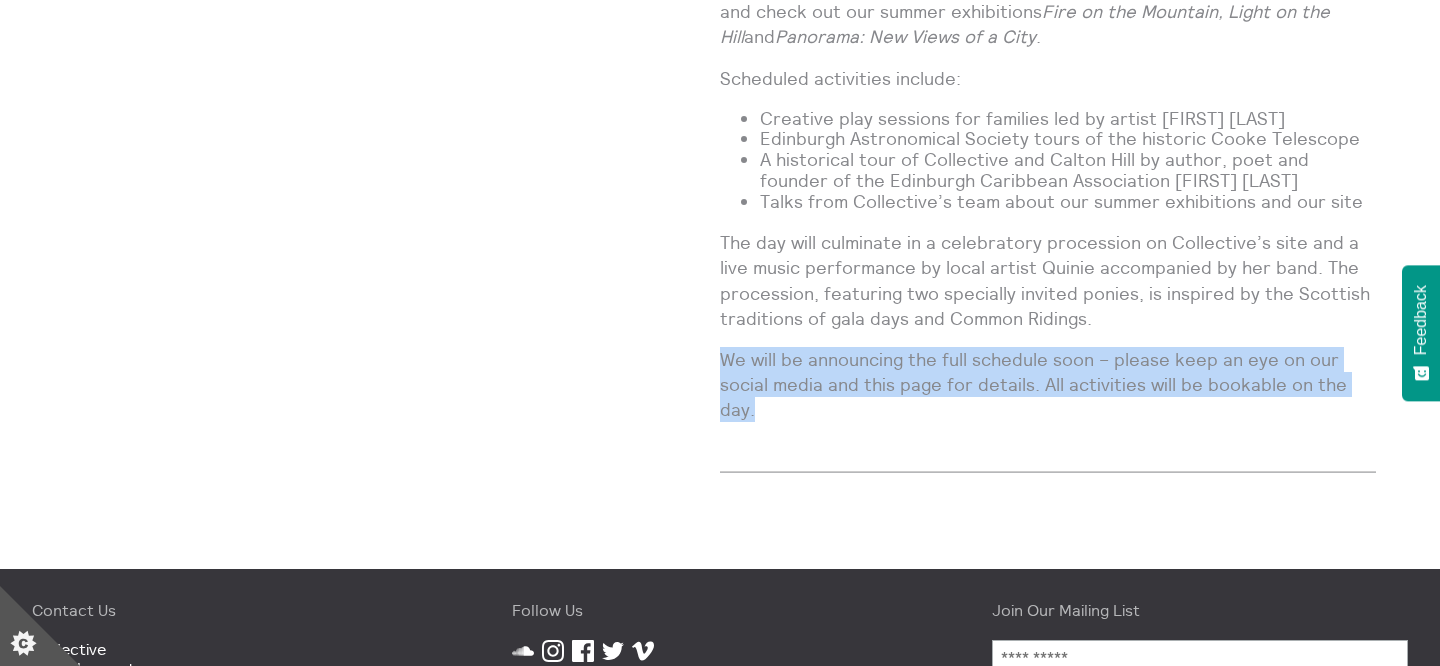click on "We will be announcing the full schedule soon – please keep an eye on our social media and this page for details. All activities will be bookable on the day." at bounding box center (1048, 385) 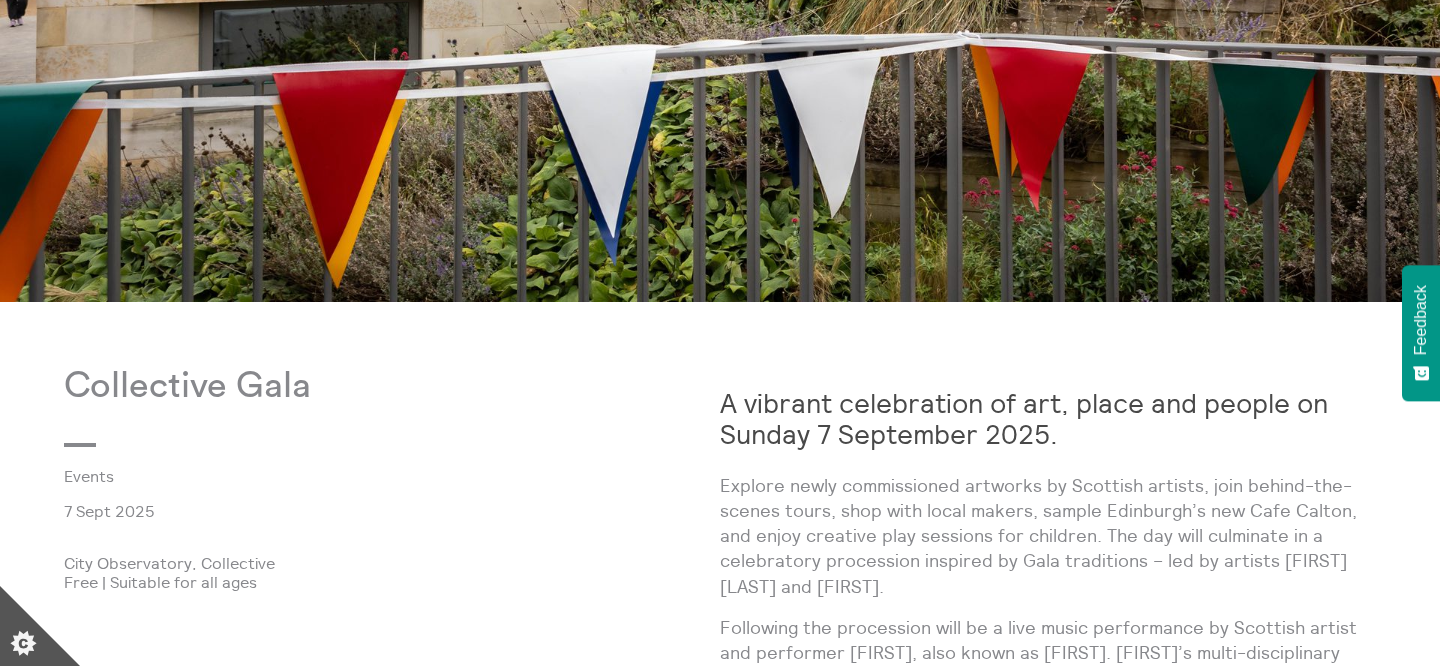 scroll, scrollTop: 815, scrollLeft: 0, axis: vertical 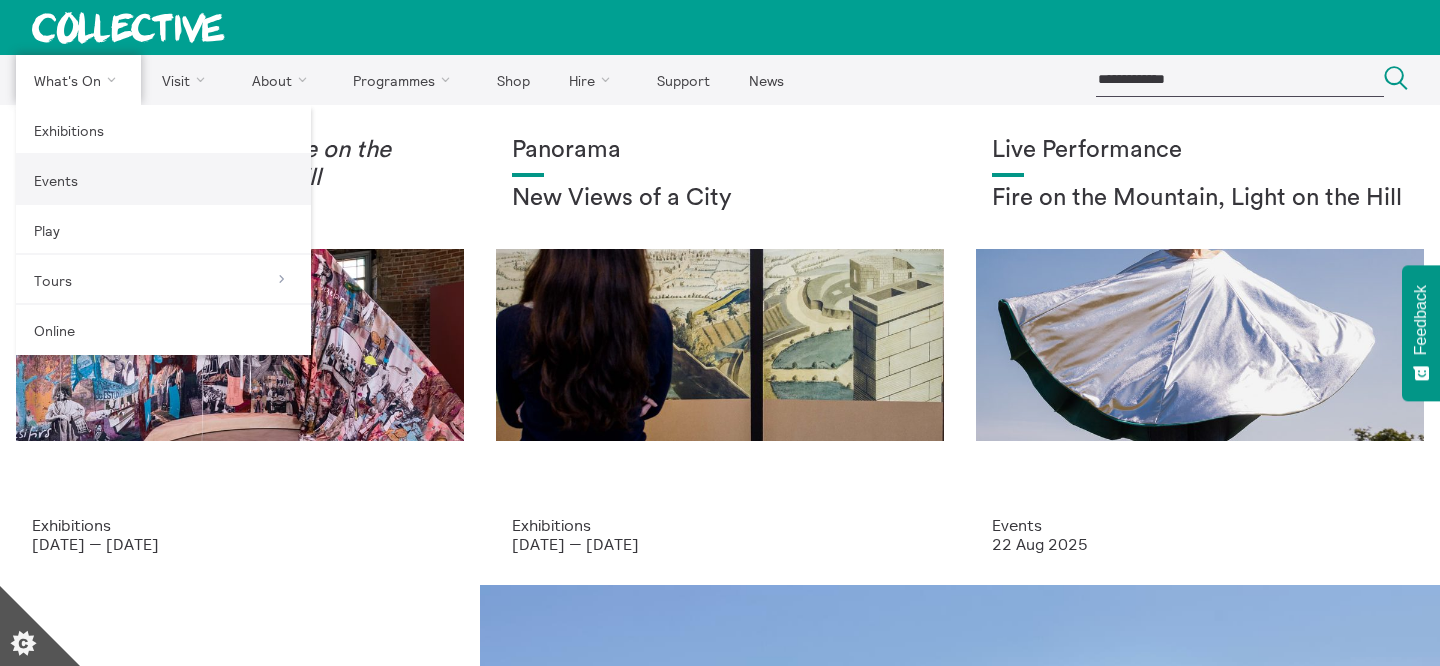 click on "Events" at bounding box center [163, 180] 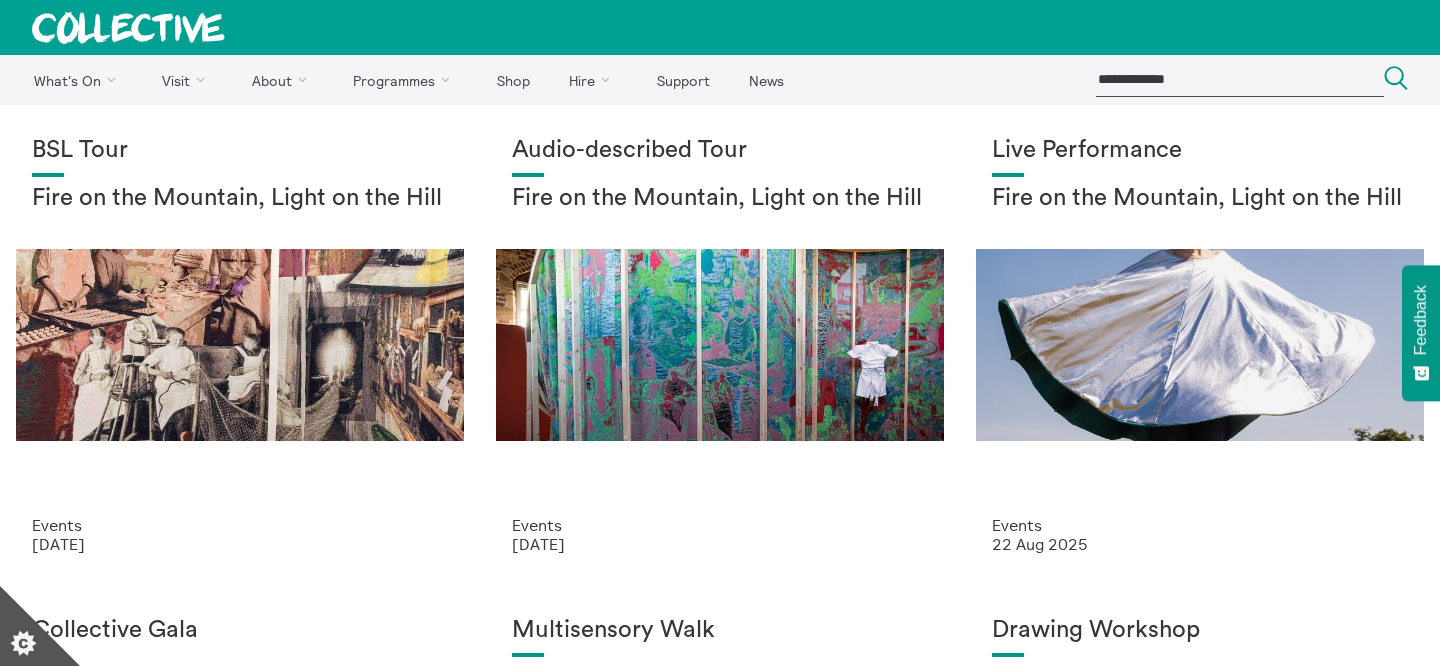 scroll, scrollTop: 0, scrollLeft: 0, axis: both 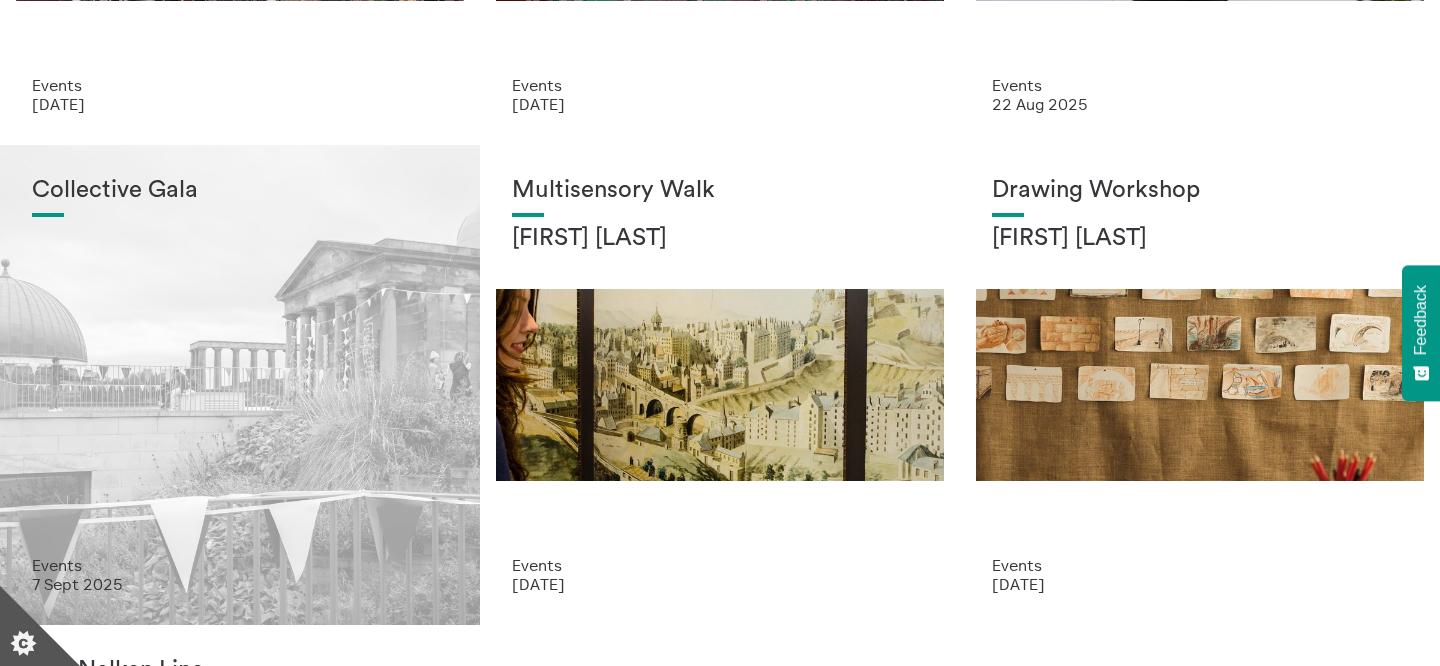 click on "Collective Gala" at bounding box center (240, 366) 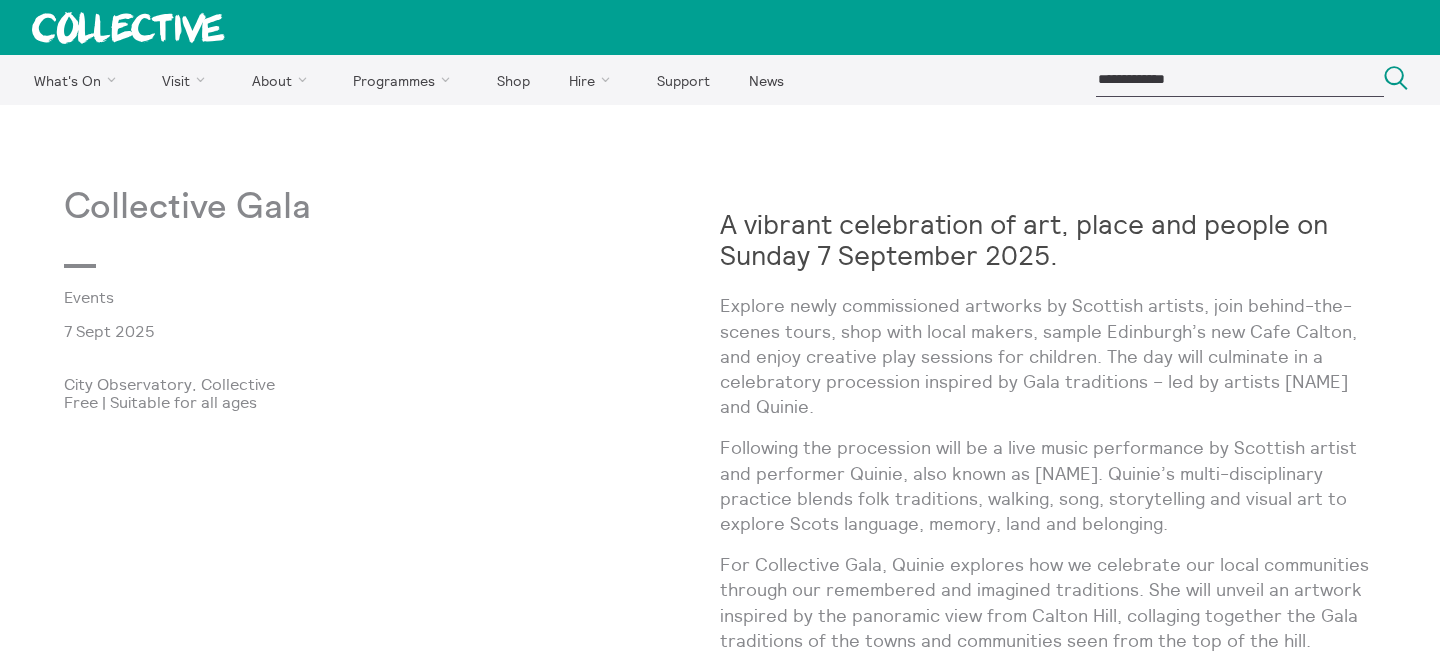 scroll, scrollTop: 0, scrollLeft: 0, axis: both 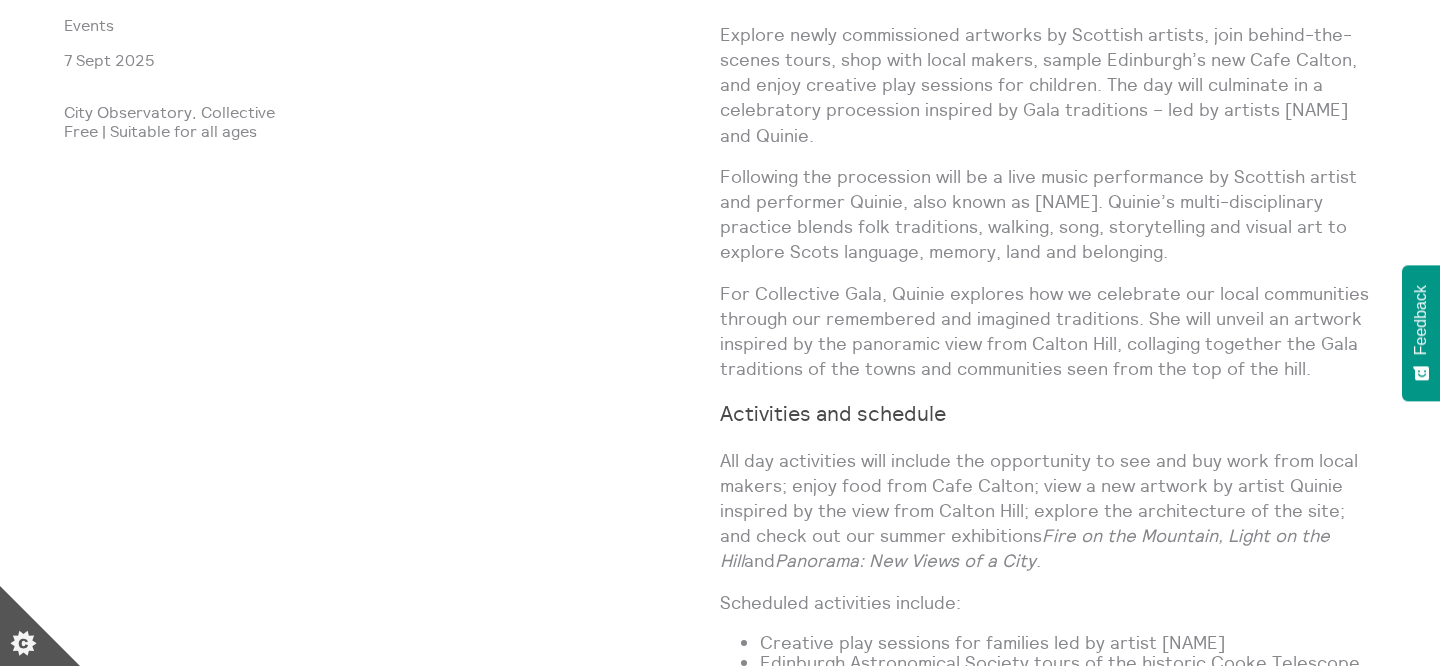 drag, startPoint x: 718, startPoint y: 26, endPoint x: 1337, endPoint y: 343, distance: 695.4495 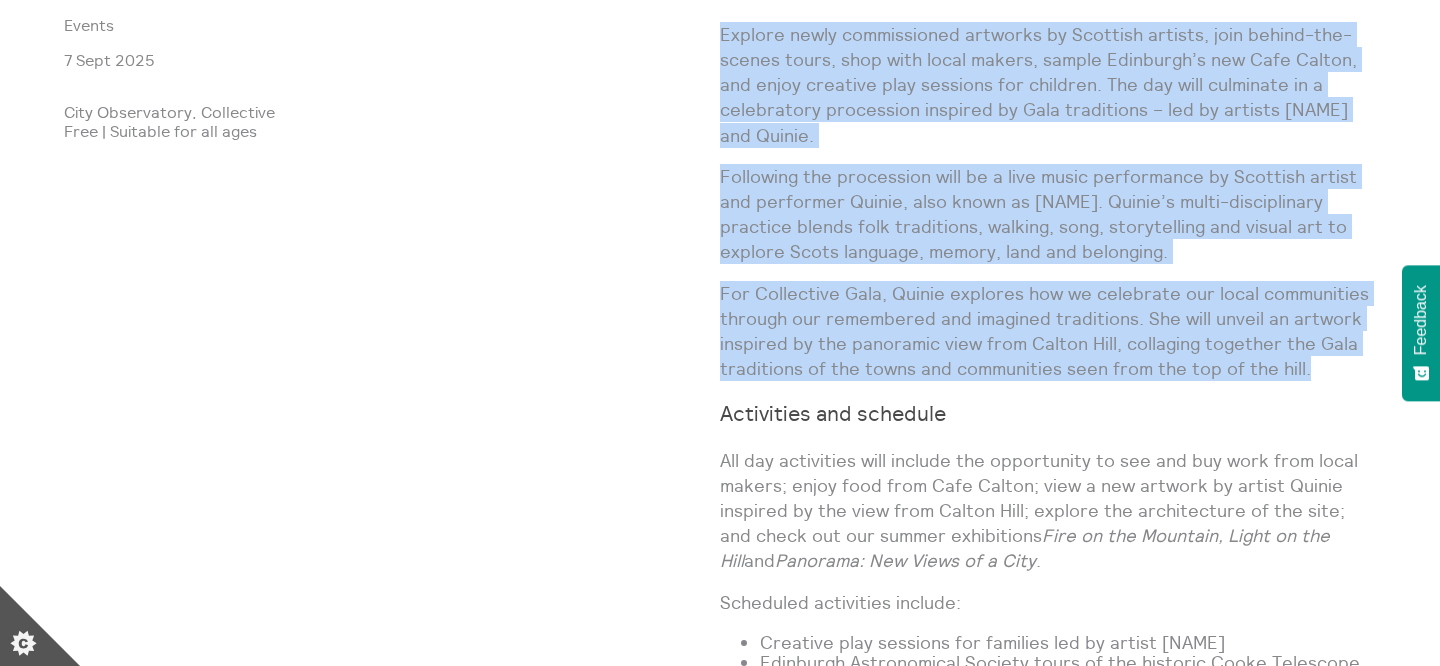 drag, startPoint x: 1325, startPoint y: 371, endPoint x: 725, endPoint y: 36, distance: 687.1863 